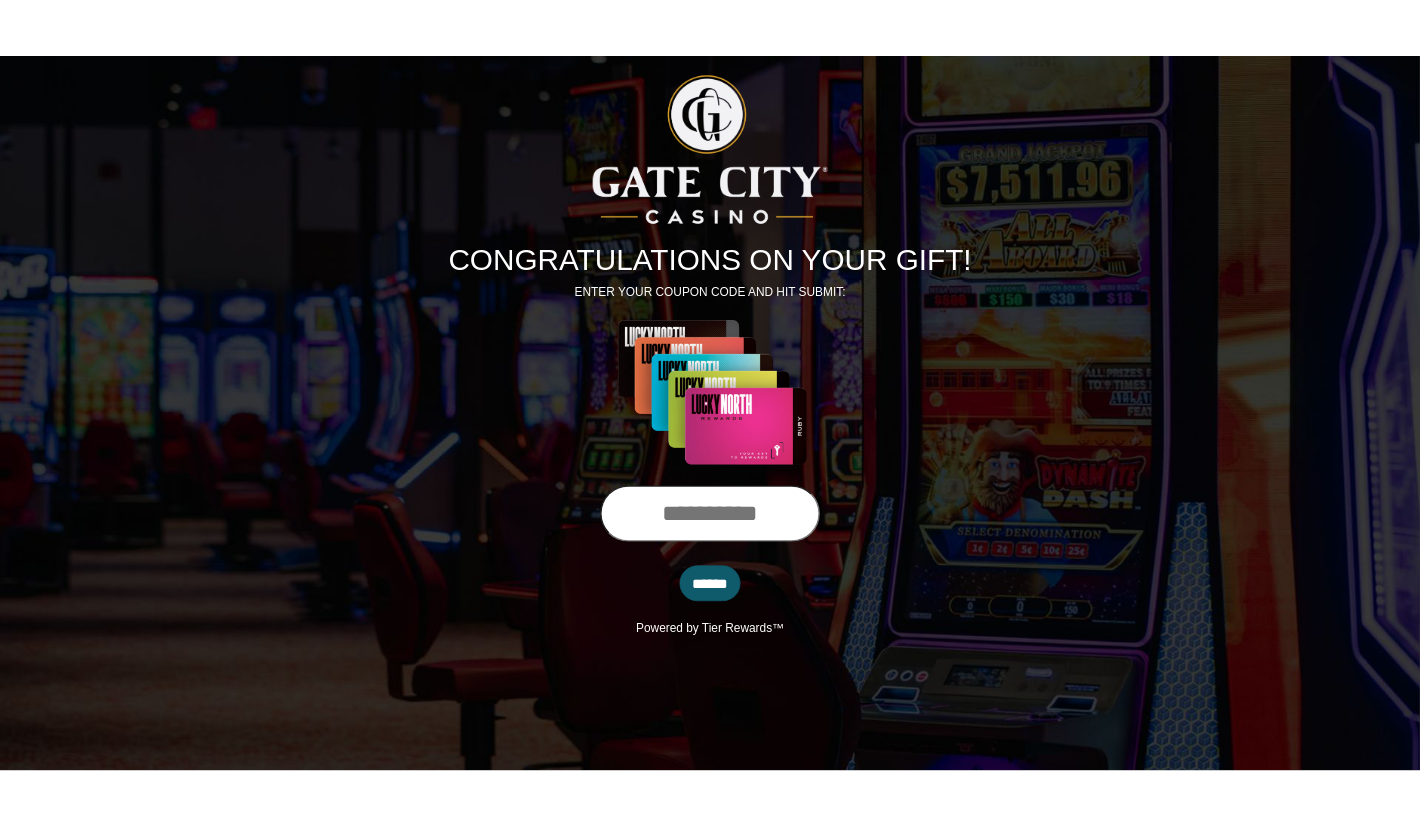 scroll, scrollTop: 0, scrollLeft: 0, axis: both 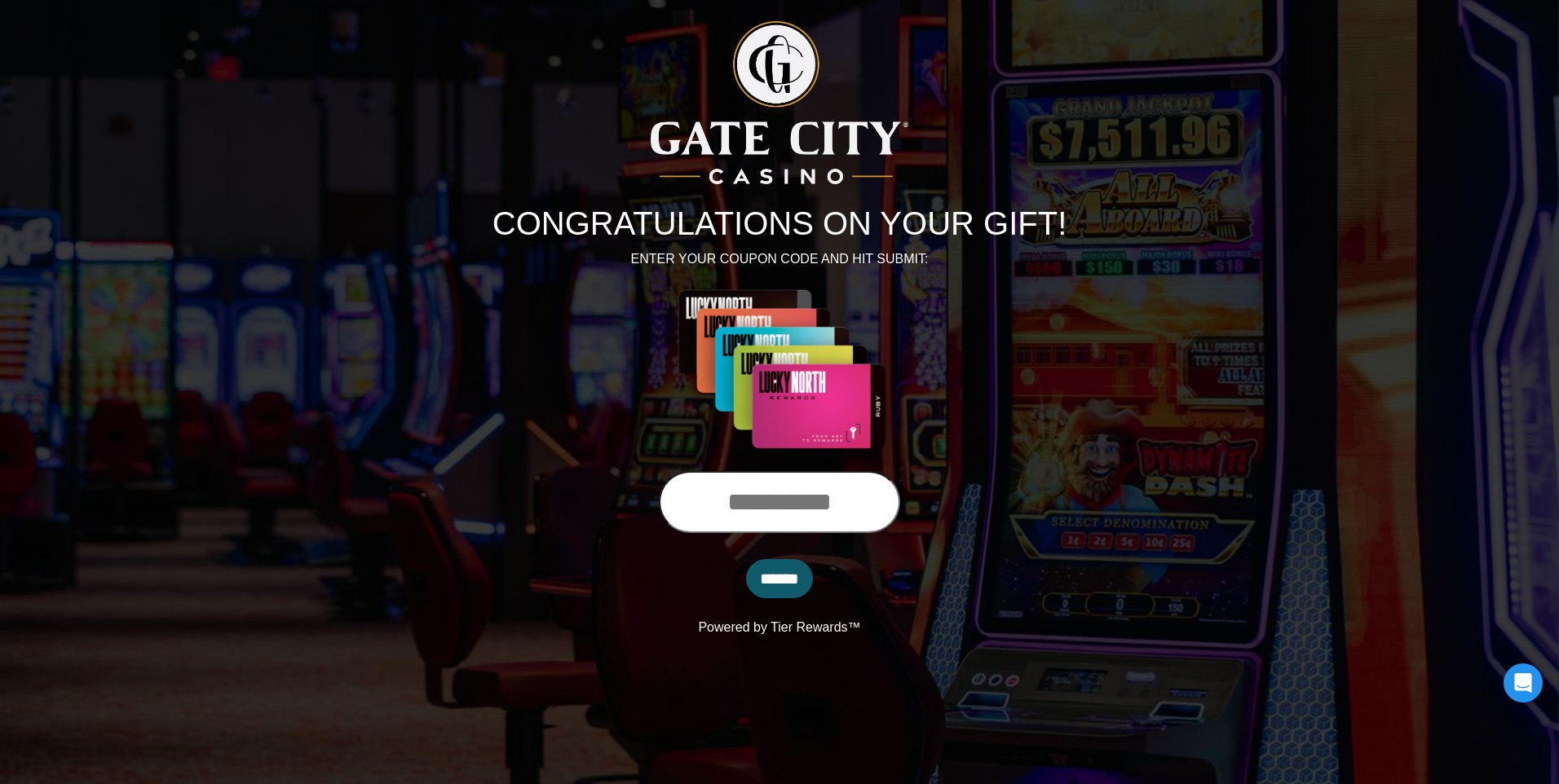 click at bounding box center [780, 502] 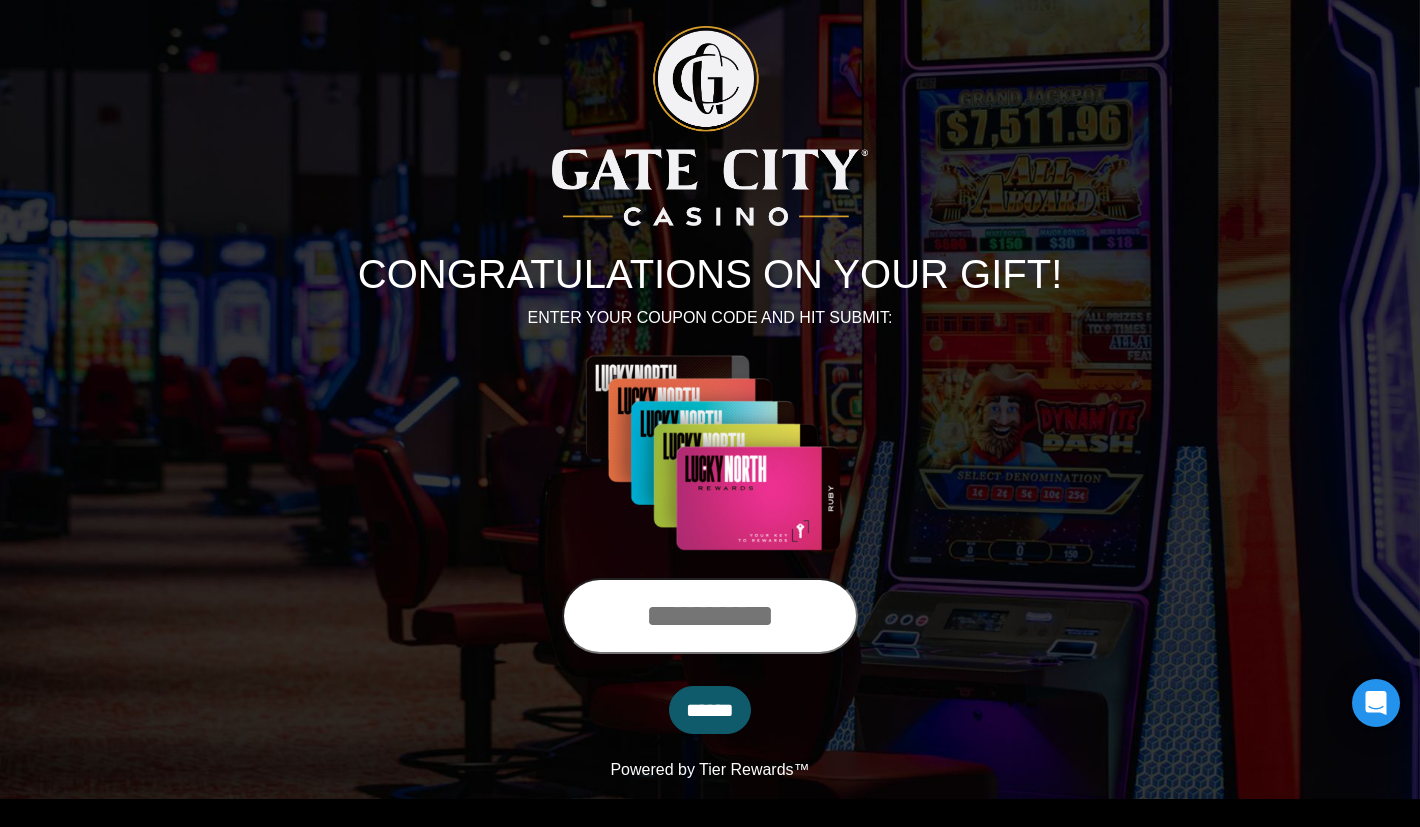 click at bounding box center [710, 616] 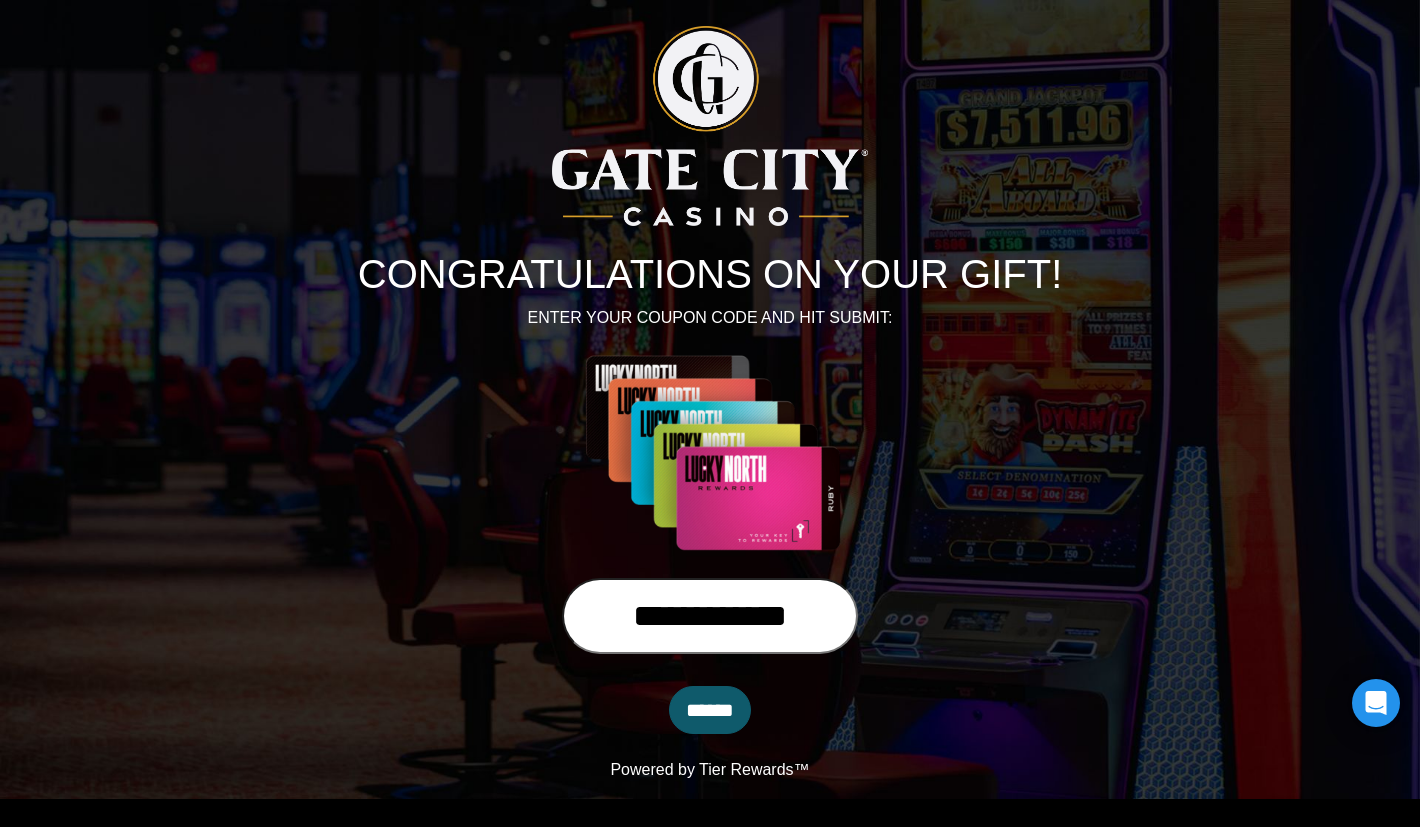 type on "**********" 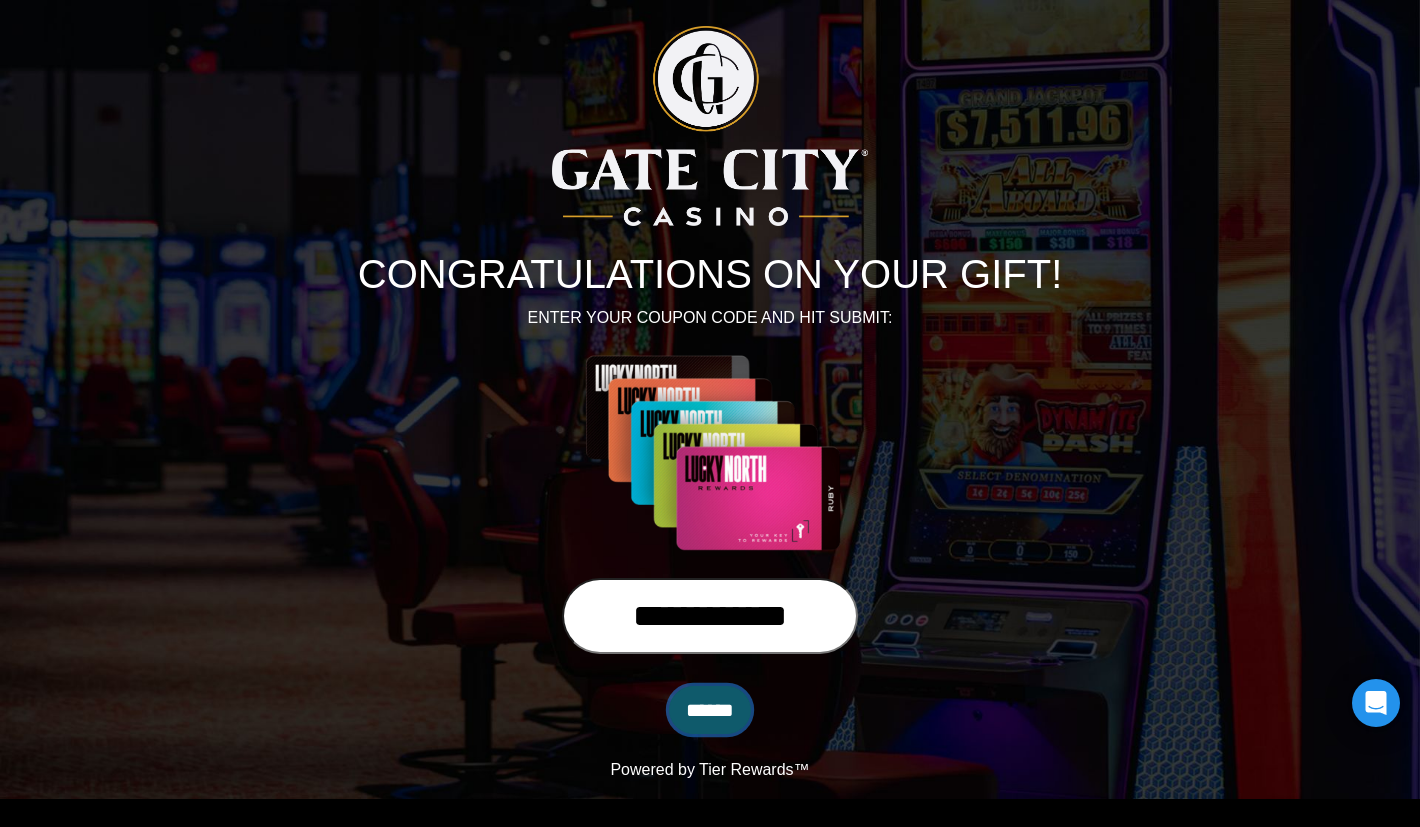 click on "******" at bounding box center (710, 710) 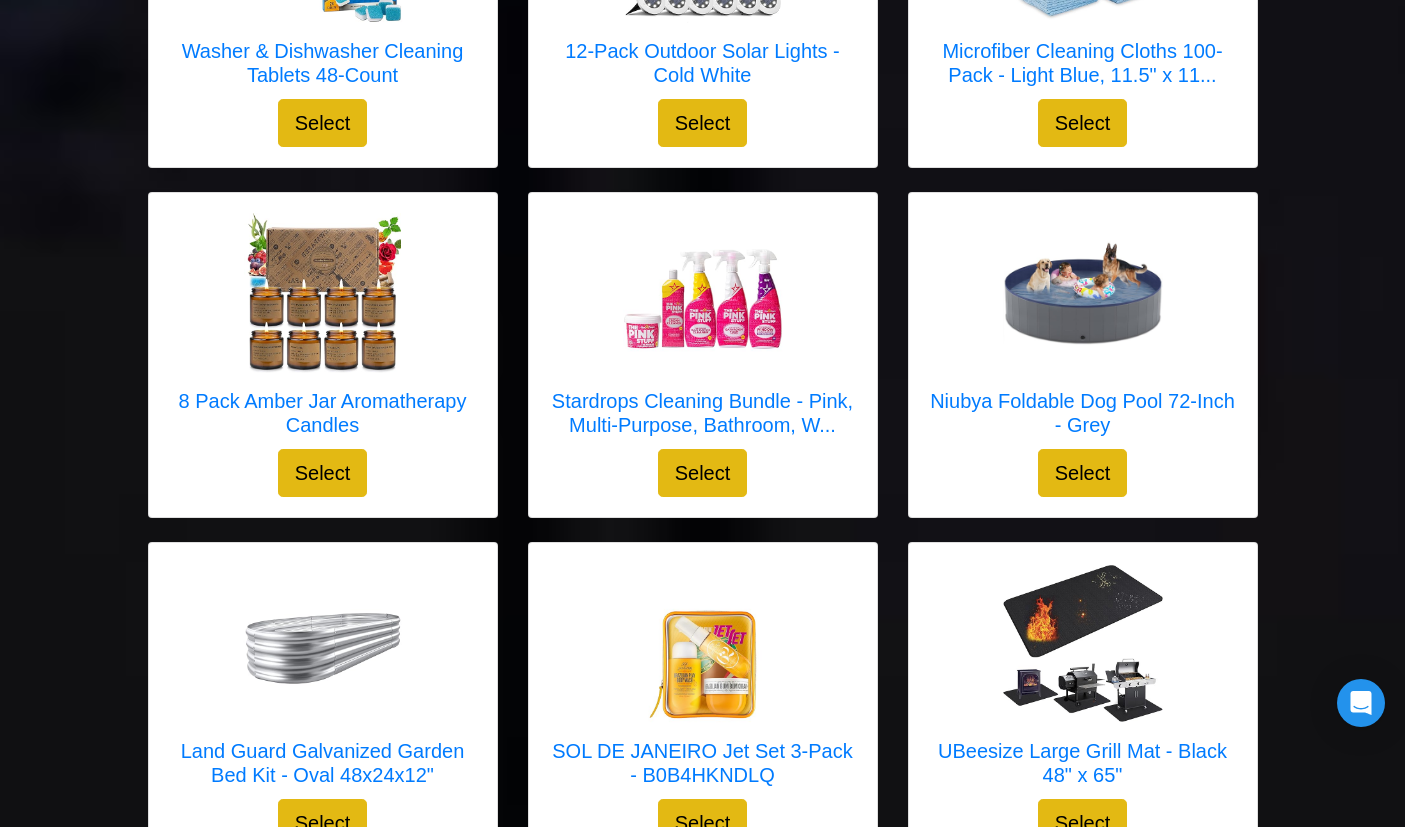 scroll, scrollTop: 0, scrollLeft: 0, axis: both 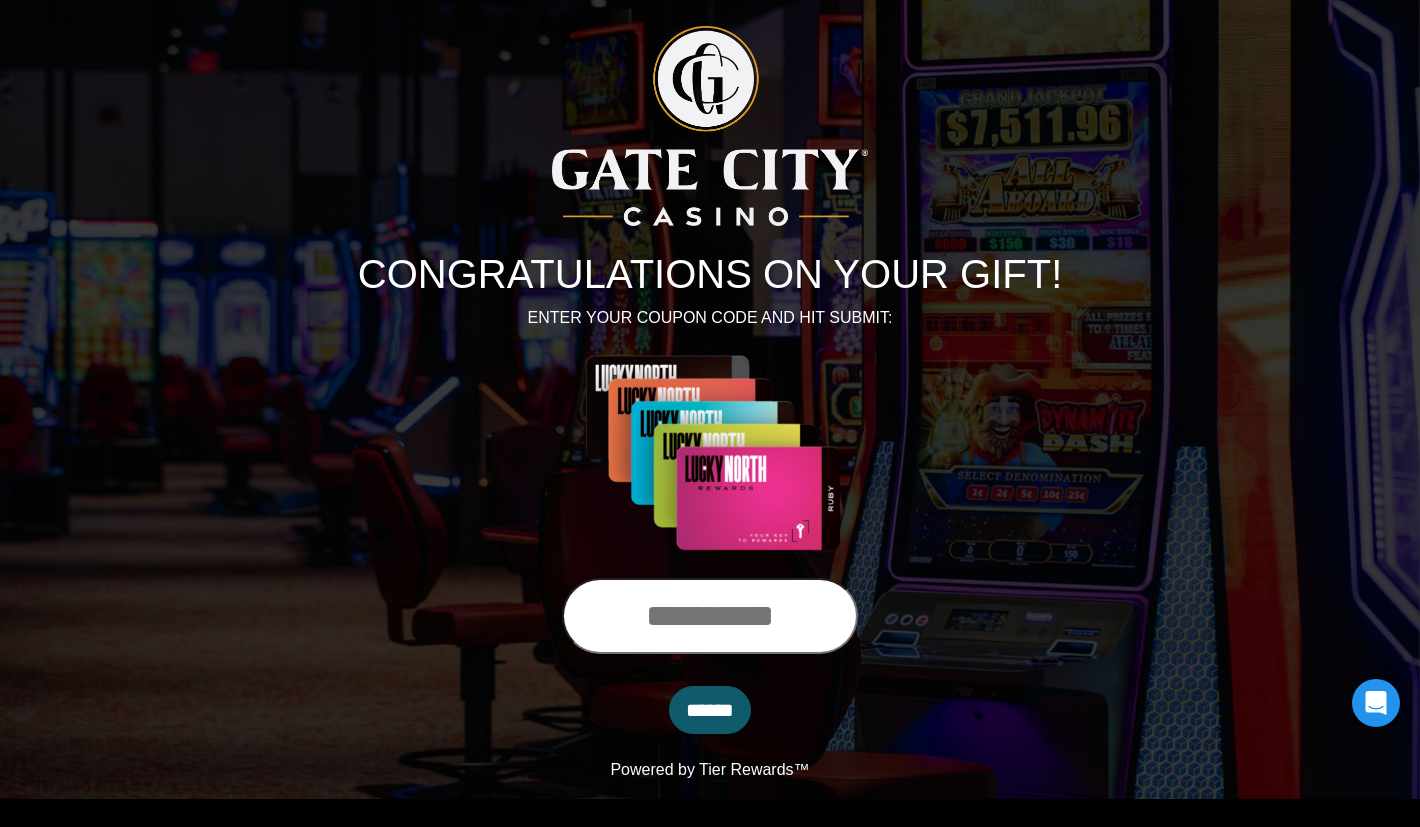 click at bounding box center [710, 616] 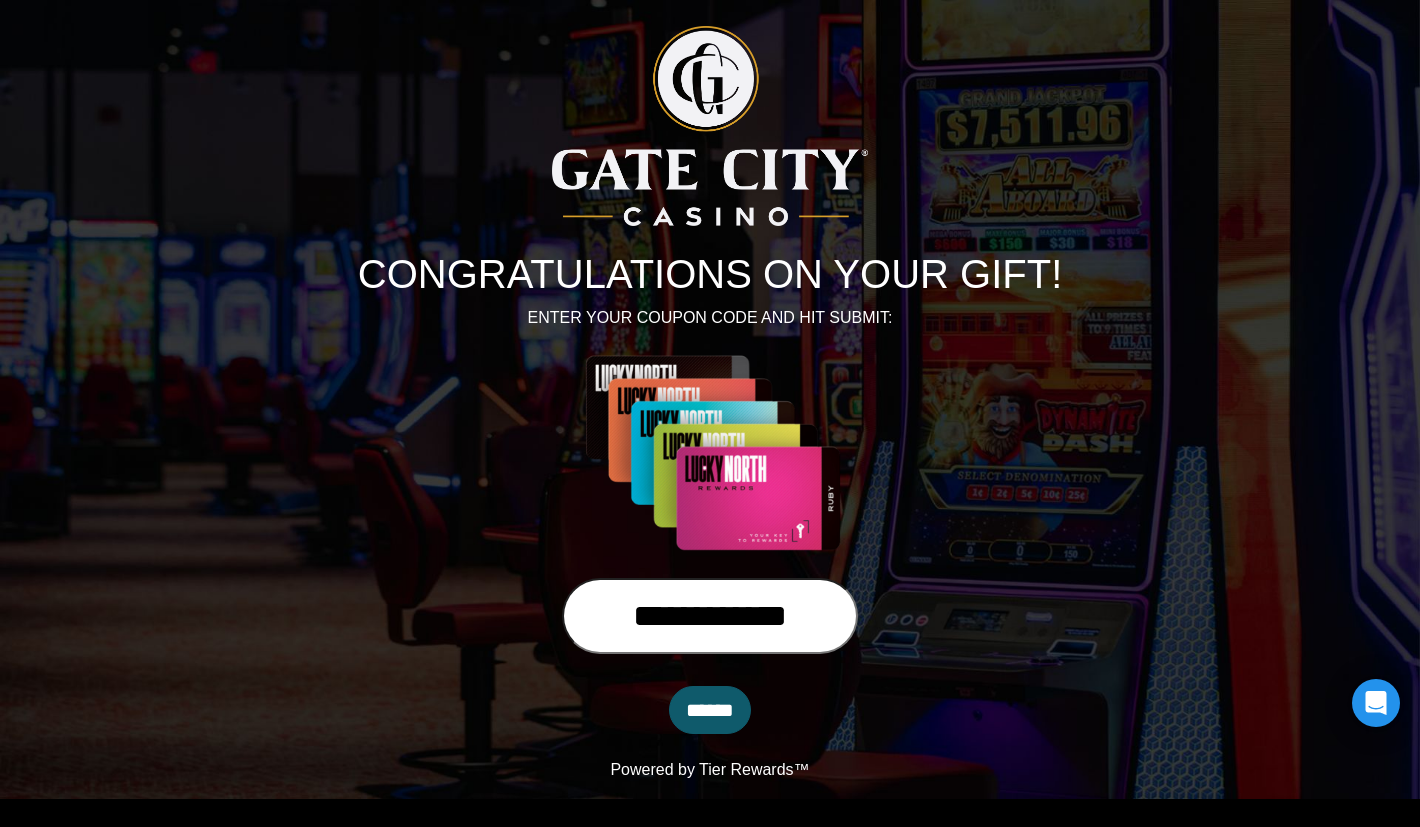 type on "**********" 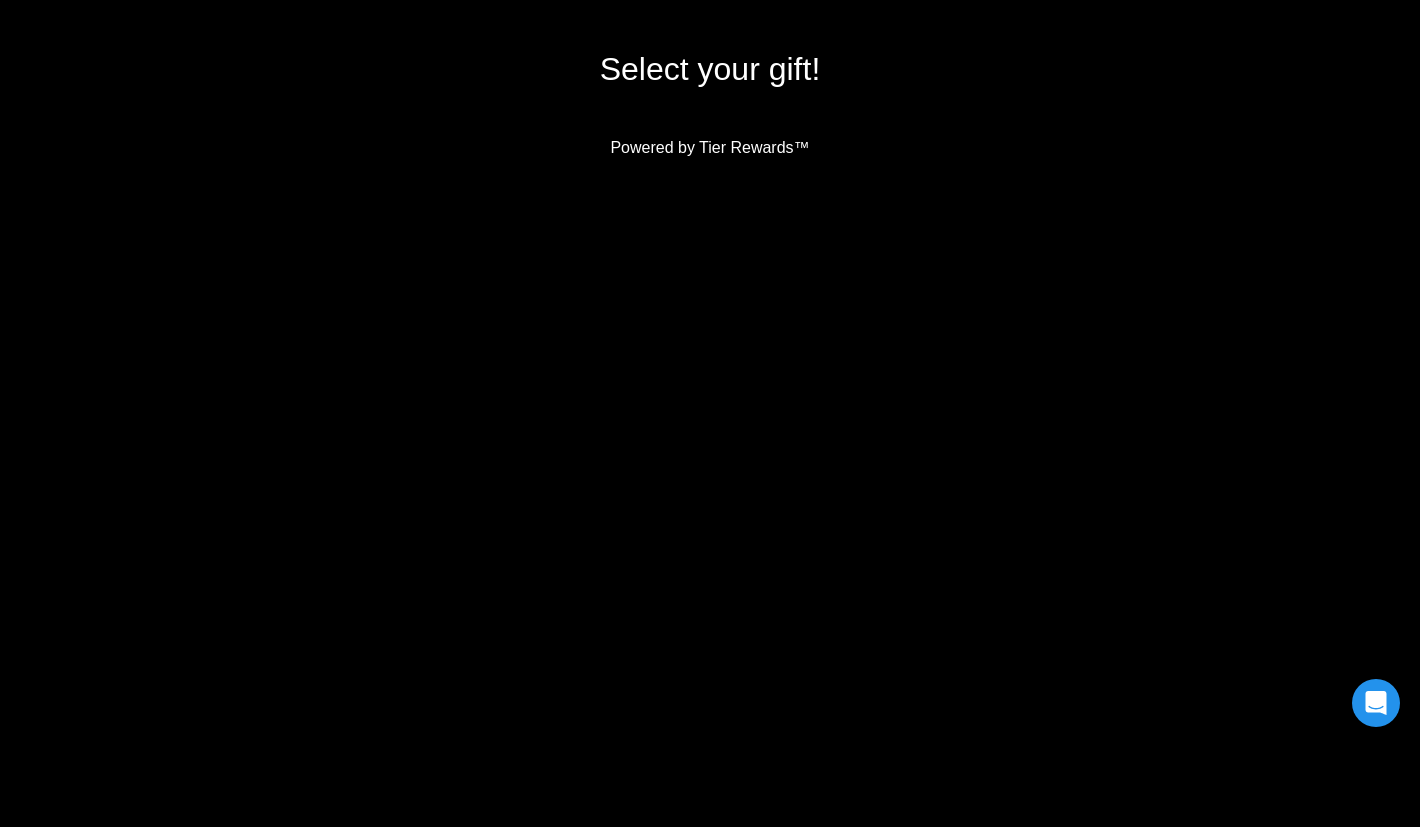 scroll, scrollTop: 0, scrollLeft: 0, axis: both 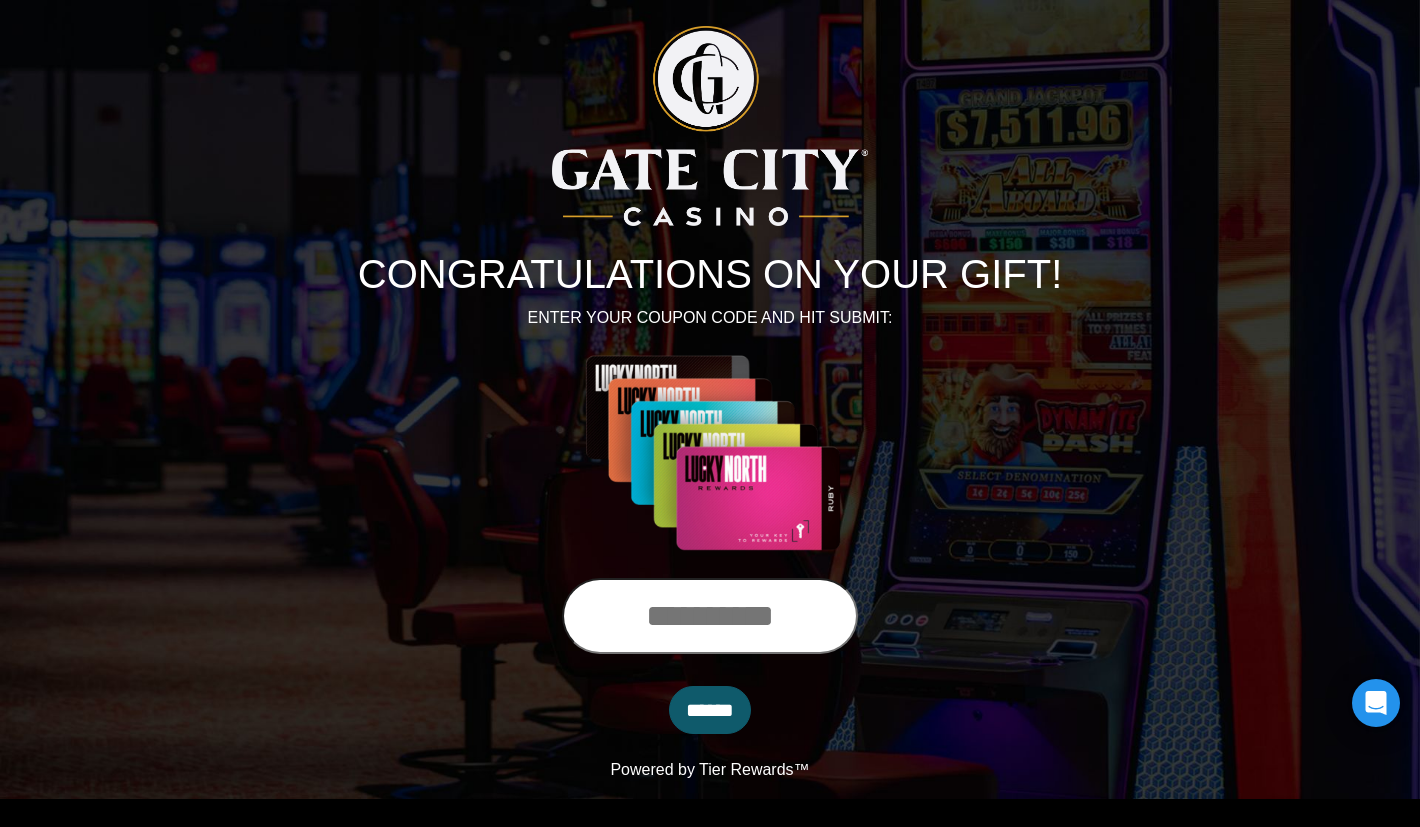 click at bounding box center [710, 616] 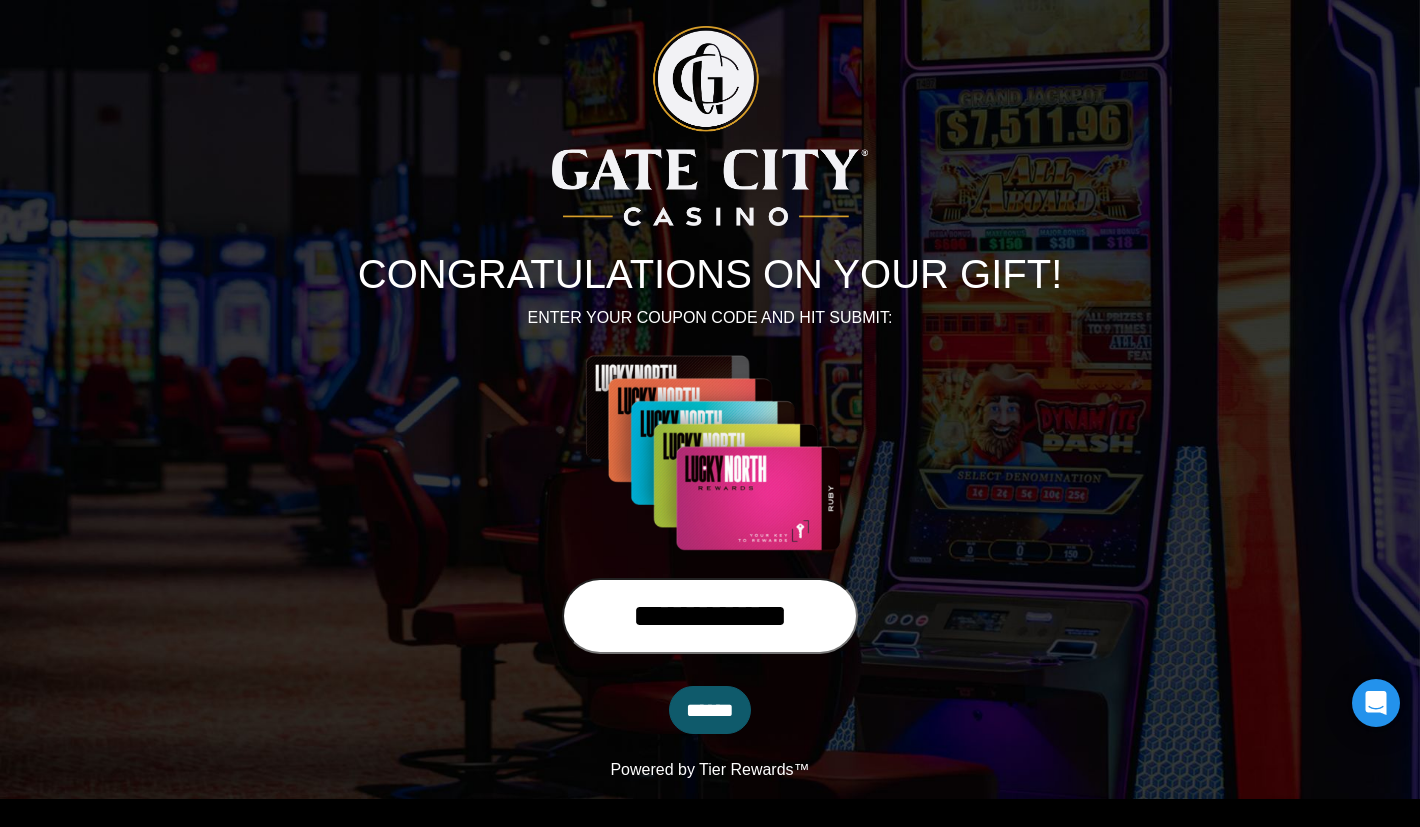 type on "**********" 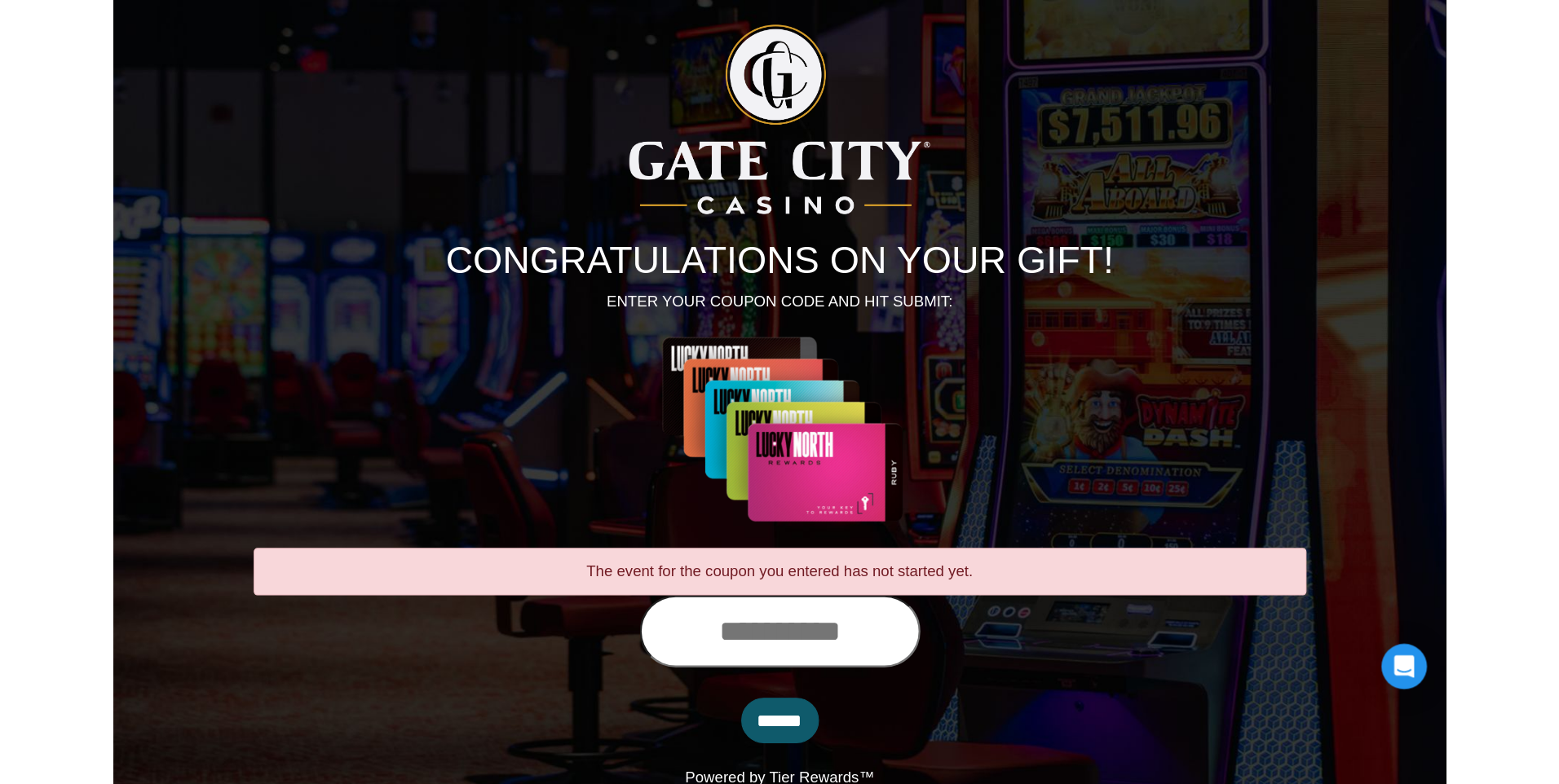 scroll, scrollTop: 0, scrollLeft: 0, axis: both 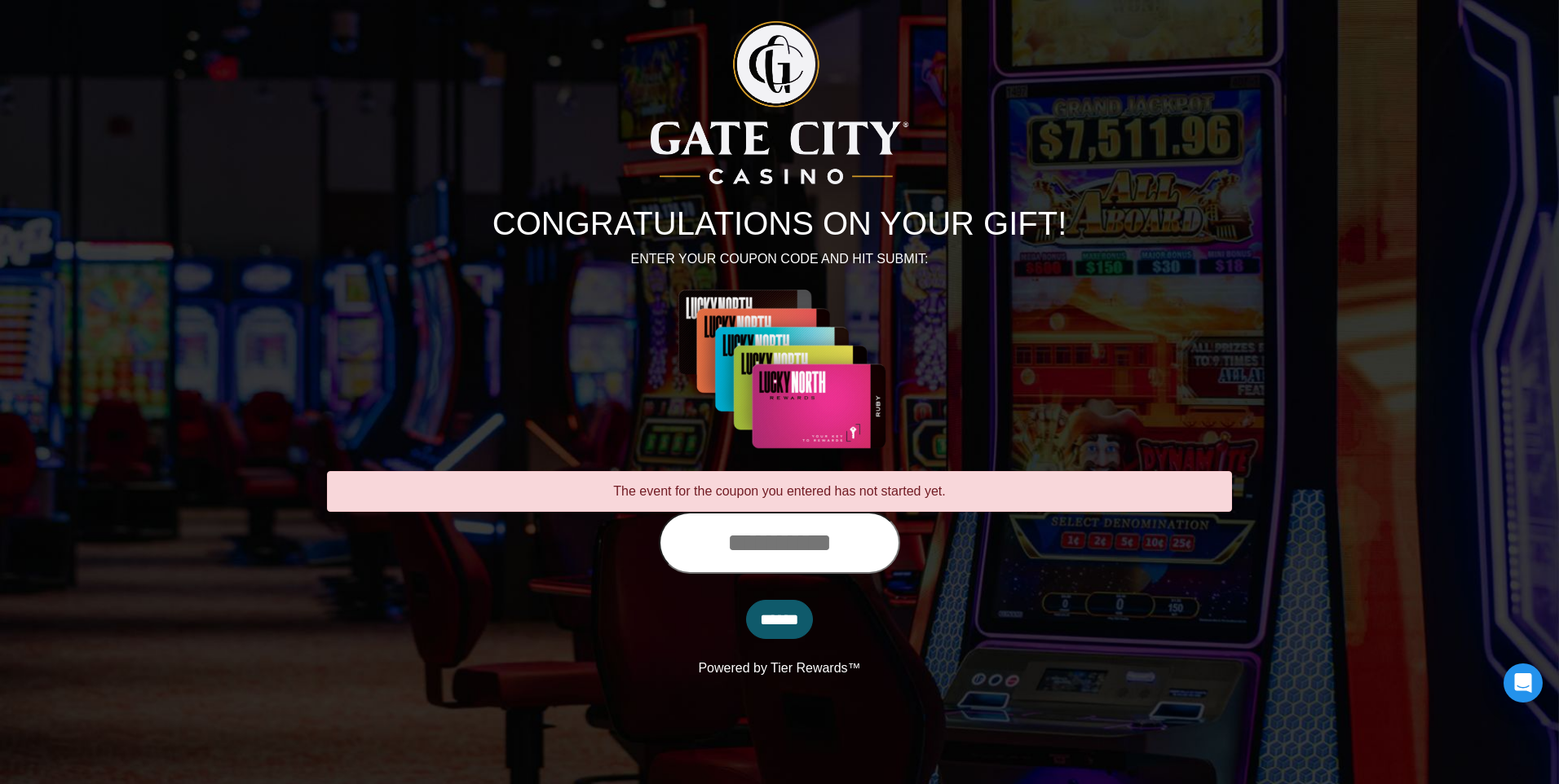 click at bounding box center [780, 543] 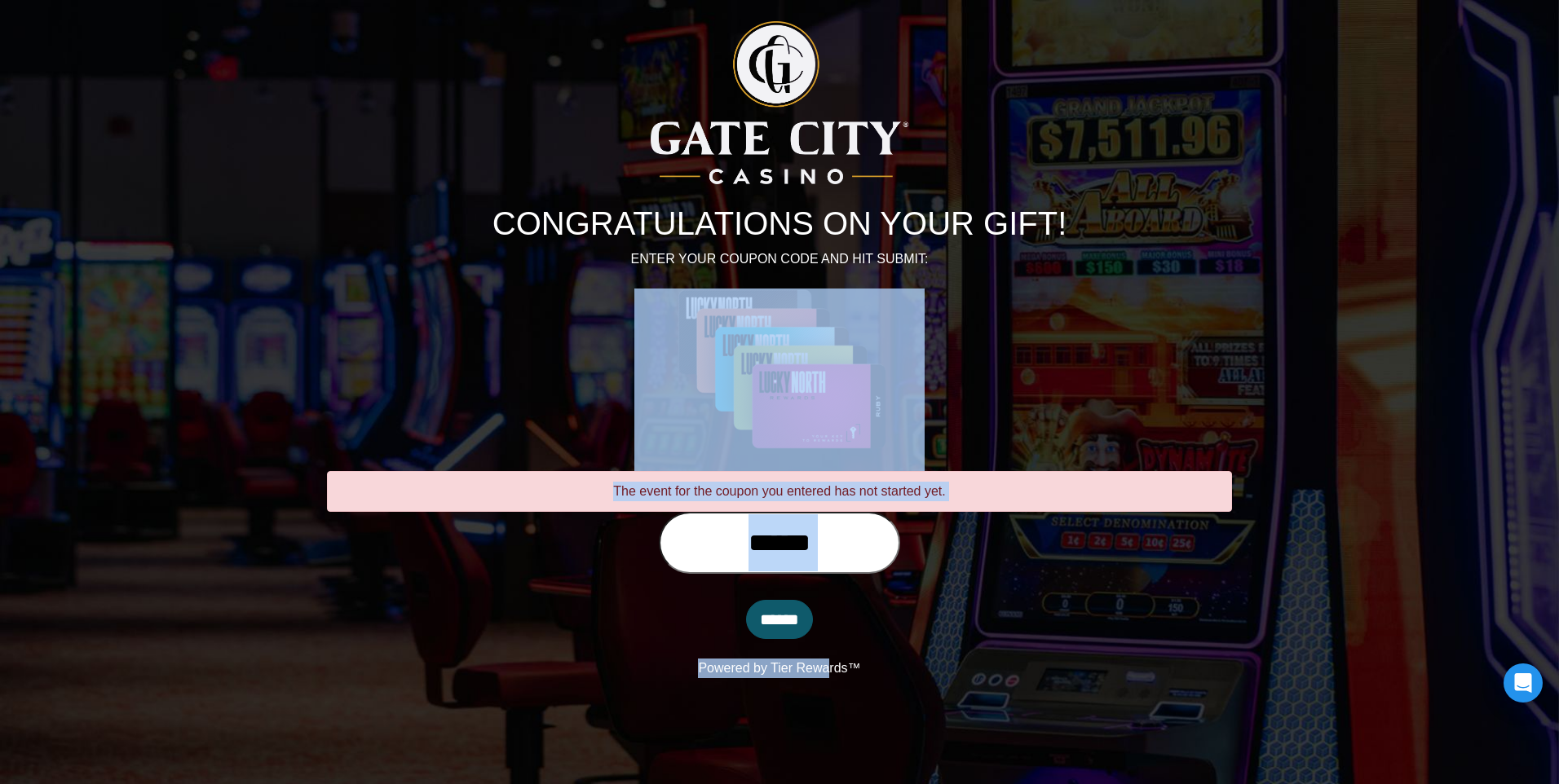 drag, startPoint x: 864, startPoint y: 795, endPoint x: 704, endPoint y: 819, distance: 161.78999 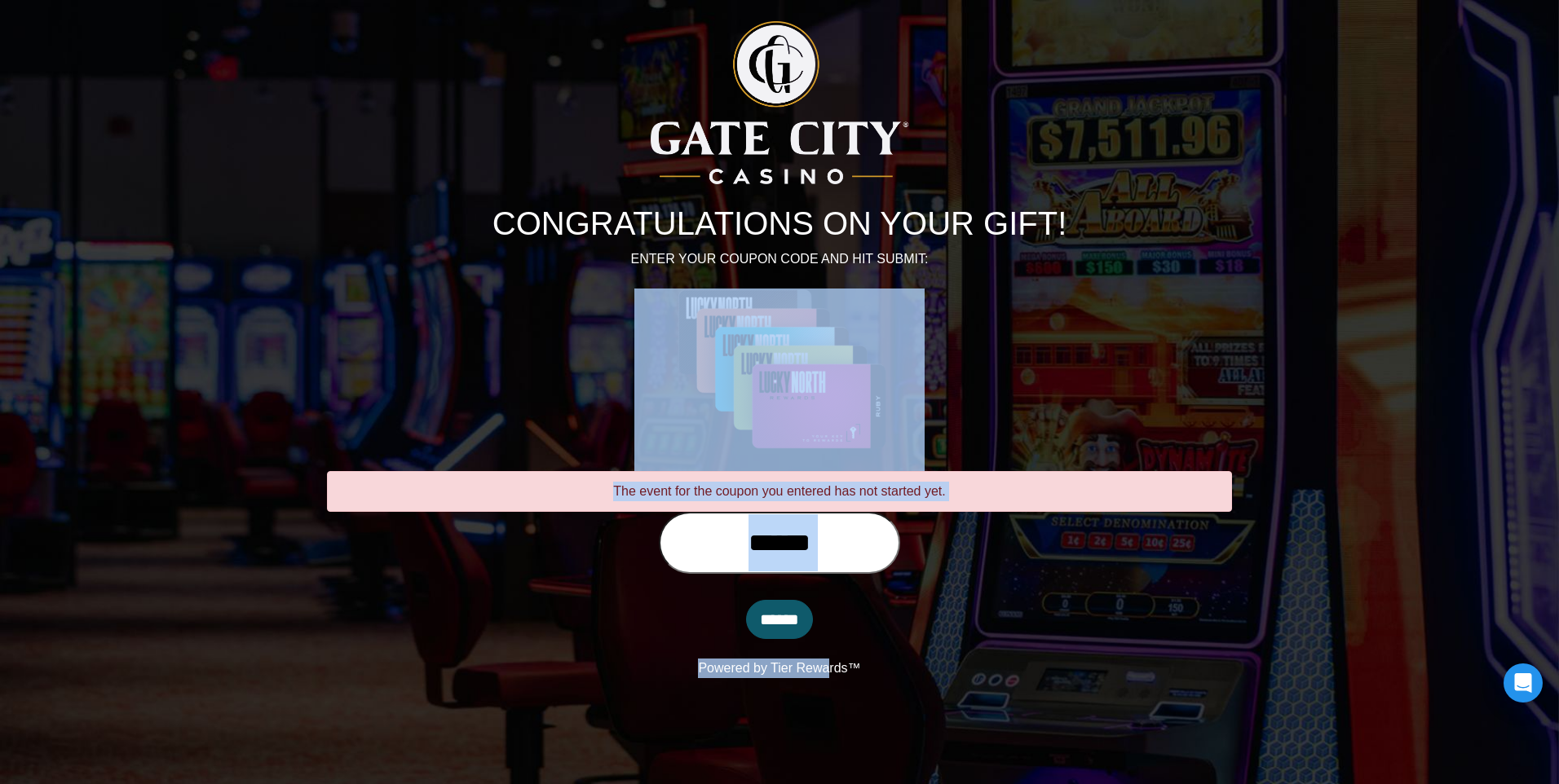 click on "CONGRATULATIONS ON YOUR GIFT!
ENTER YOUR COUPON CODE AND HIT SUBMIT:
The event for the coupon you entered has not started yet.
******
******
Powered by Tier Rewards™" at bounding box center [780, 339] 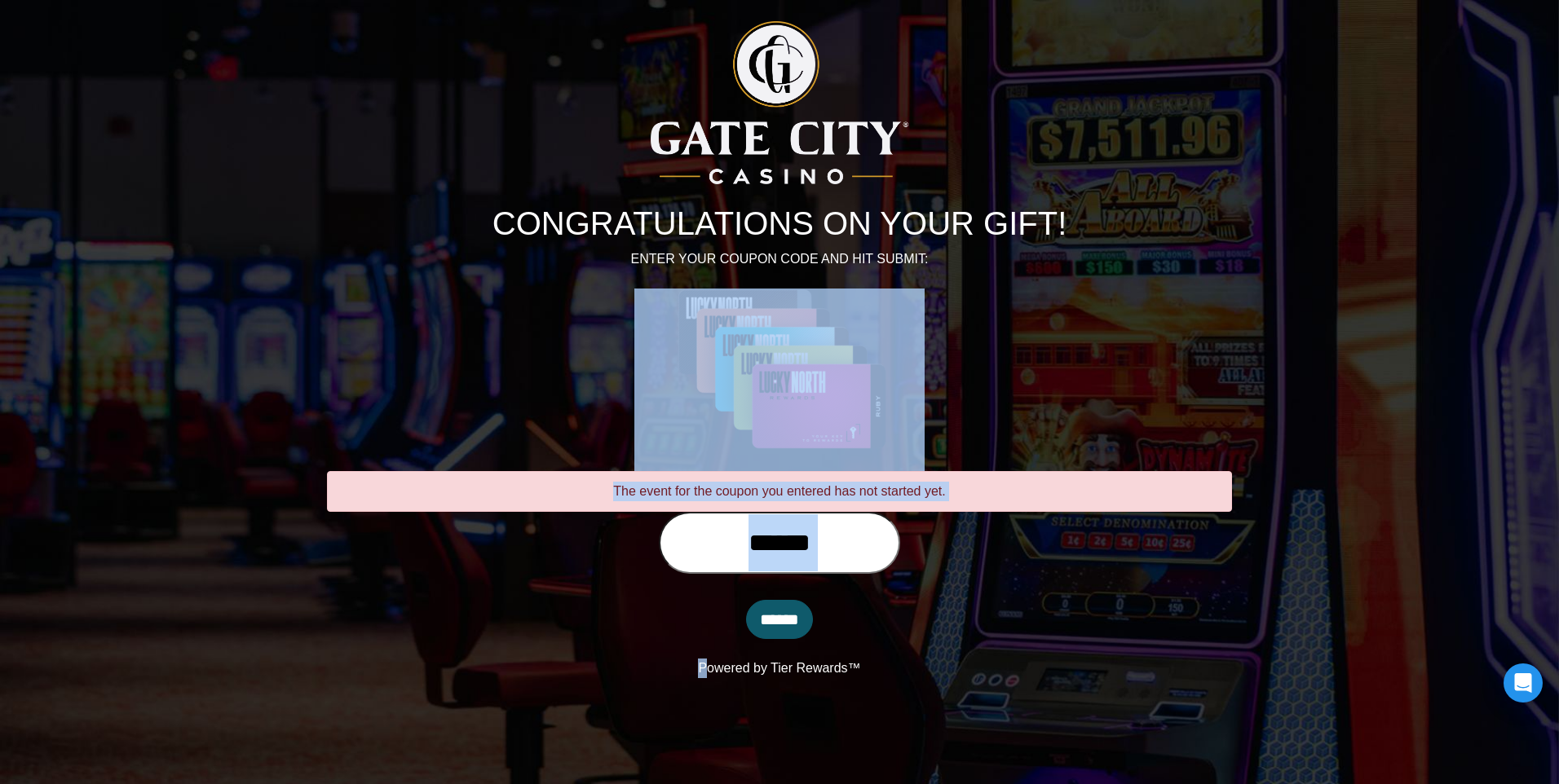 click on "******" at bounding box center [780, 543] 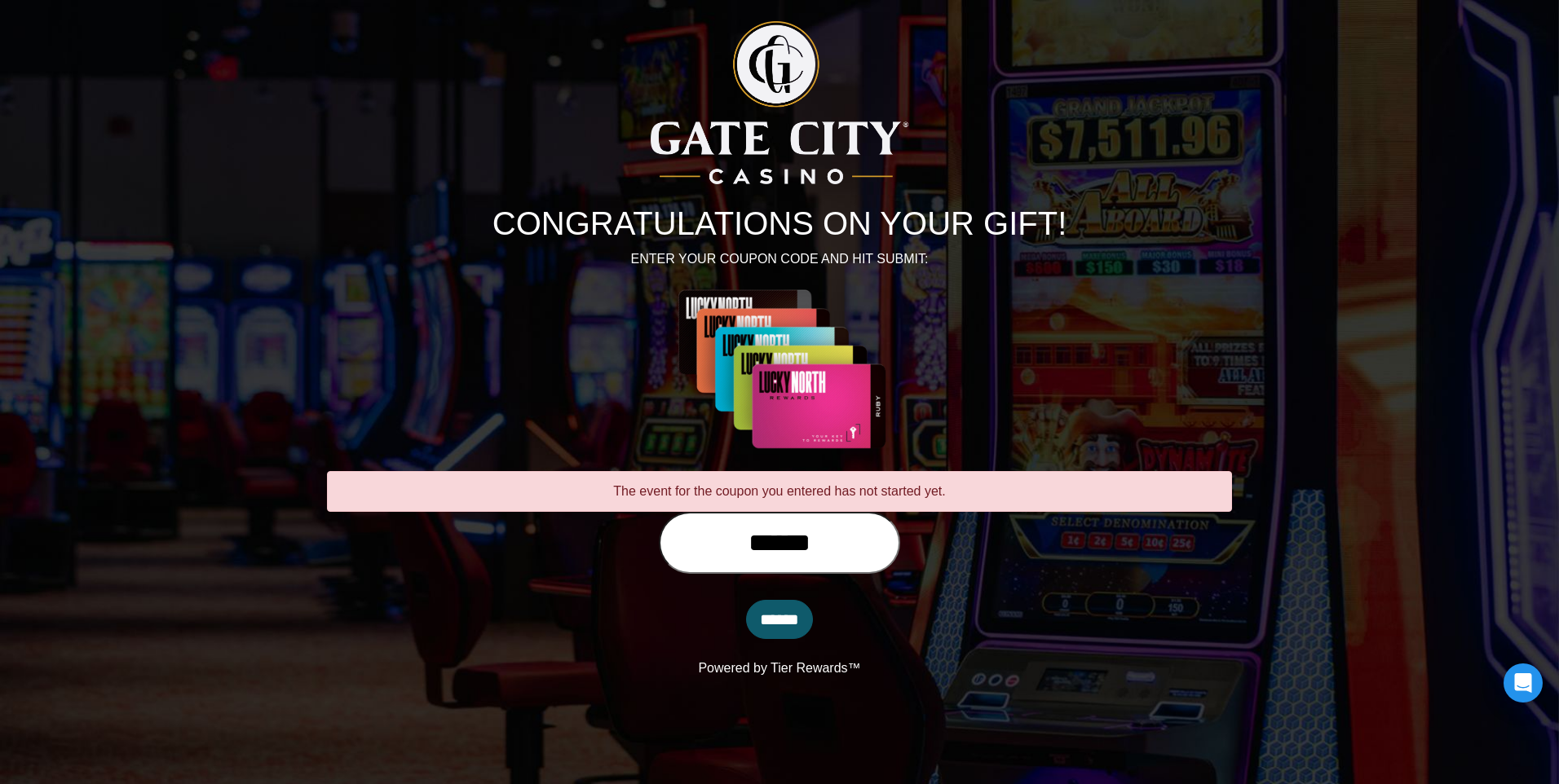 drag, startPoint x: 840, startPoint y: 540, endPoint x: 647, endPoint y: 540, distance: 193 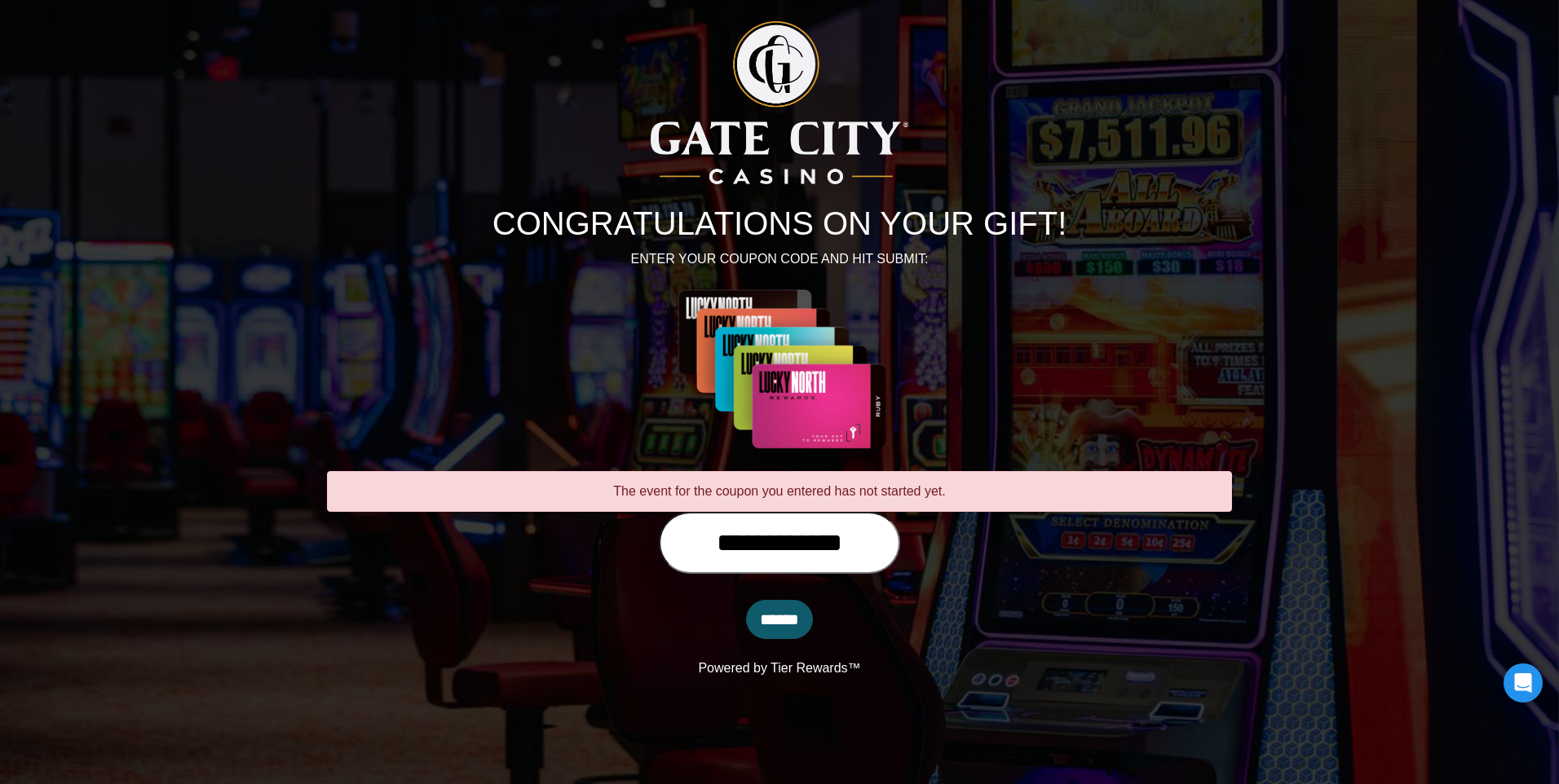 type on "**********" 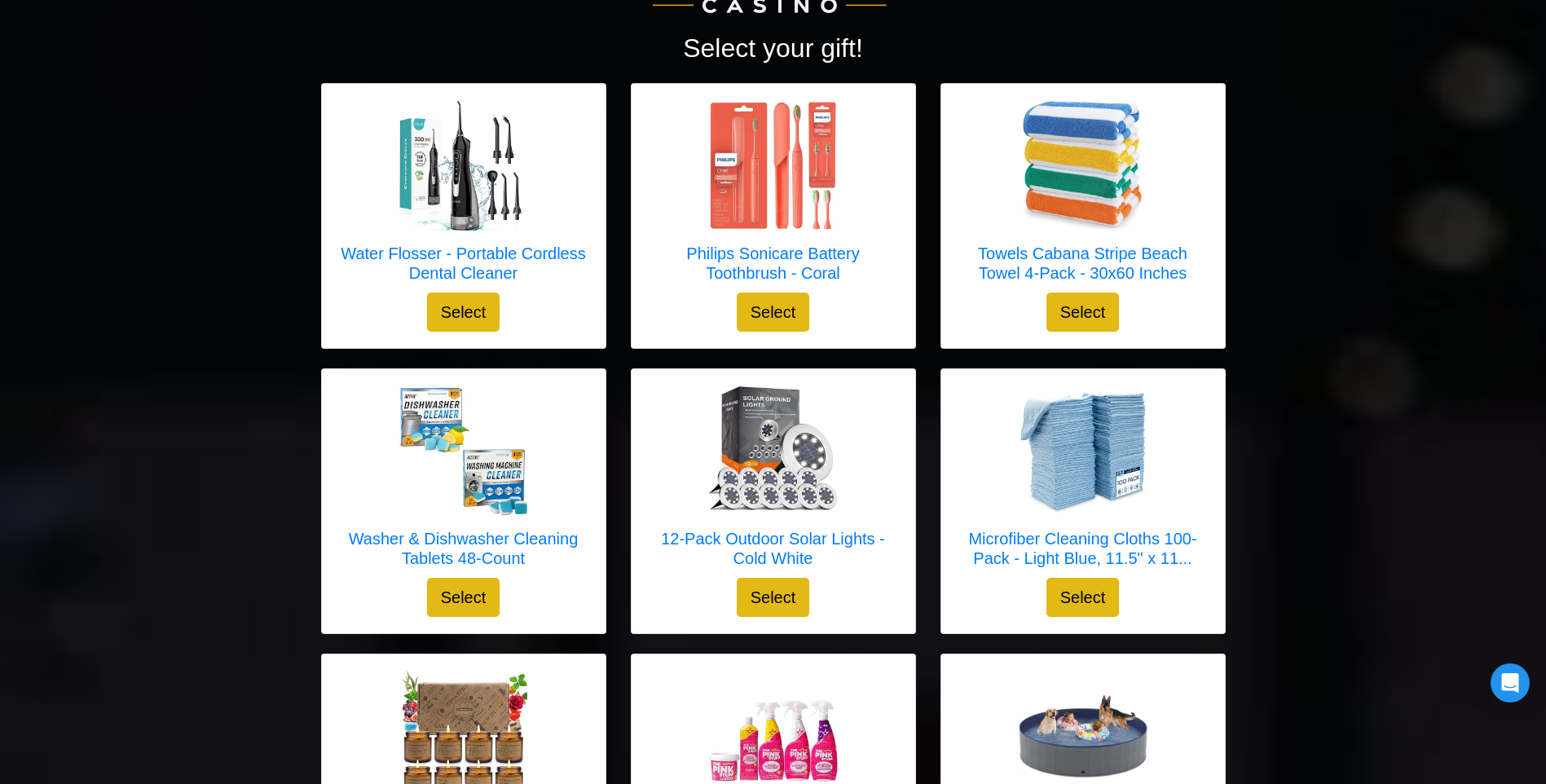 scroll, scrollTop: 218, scrollLeft: 0, axis: vertical 